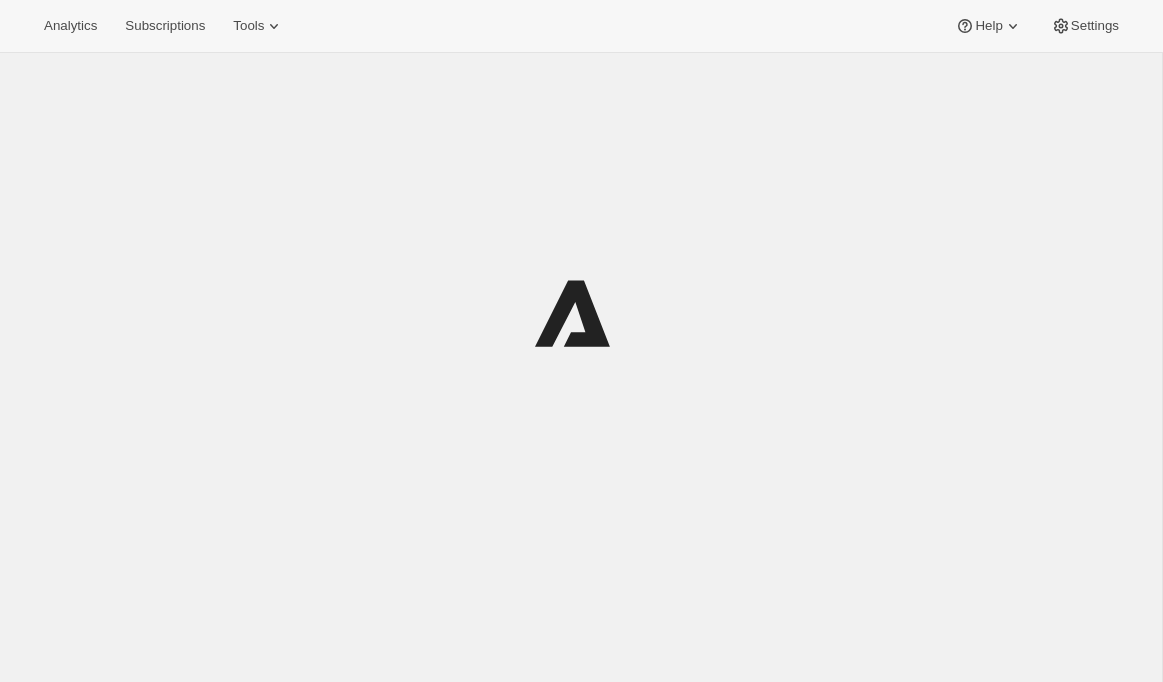 scroll, scrollTop: 0, scrollLeft: 0, axis: both 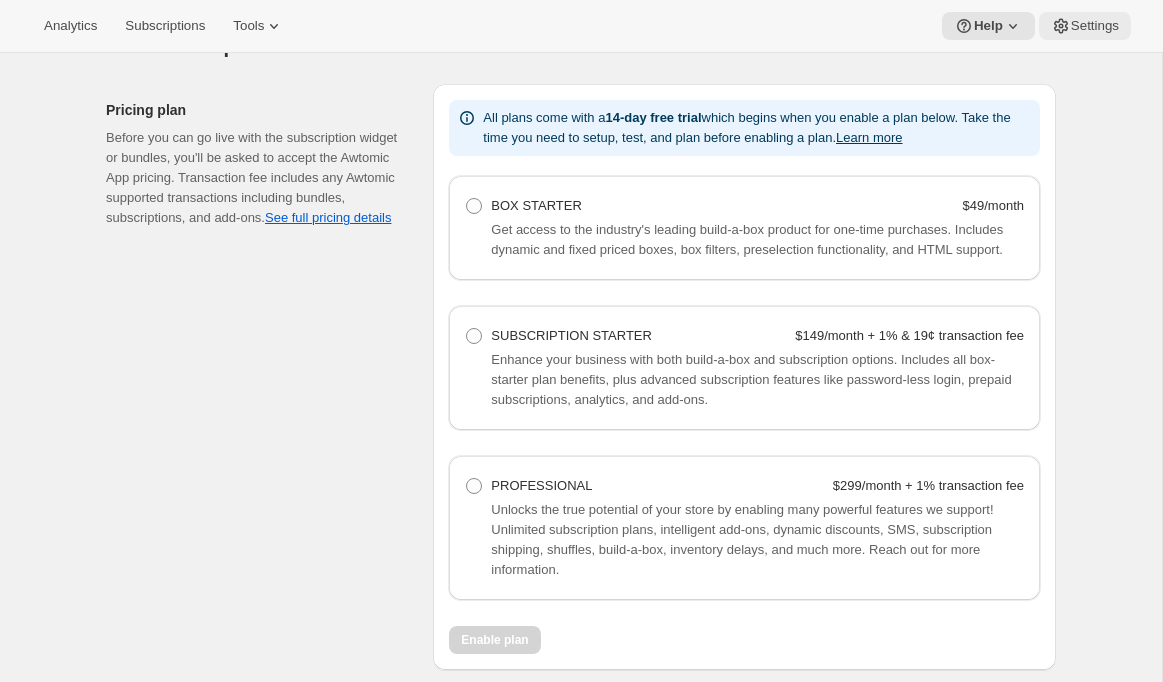 click 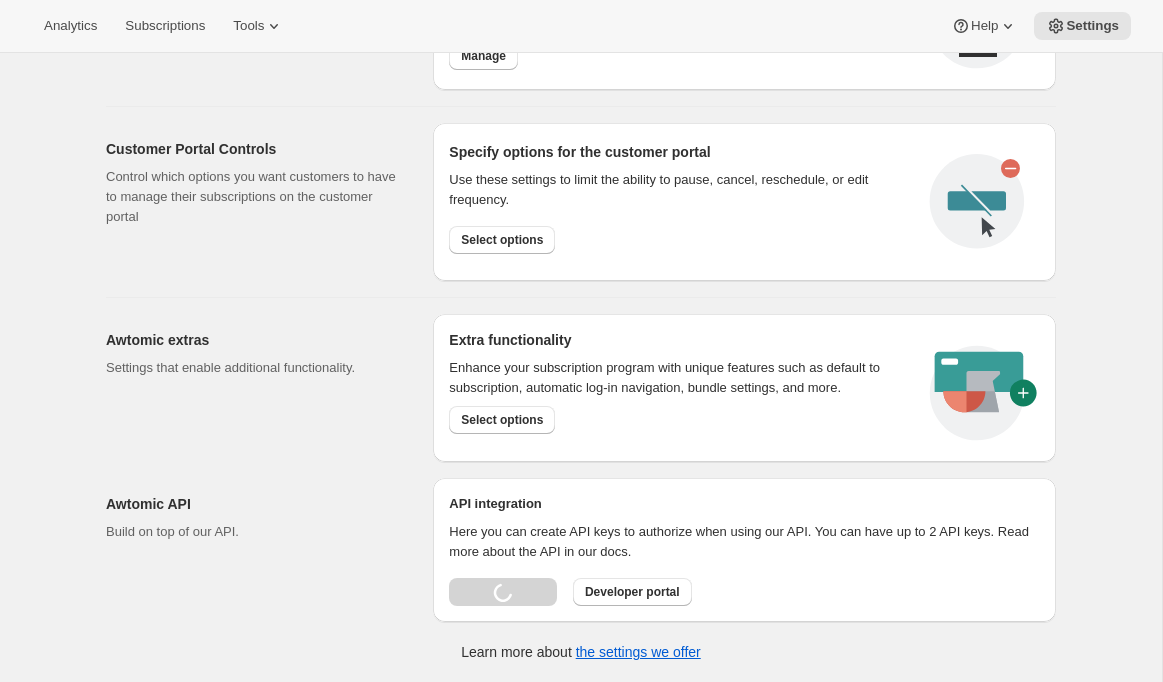 scroll, scrollTop: 0, scrollLeft: 0, axis: both 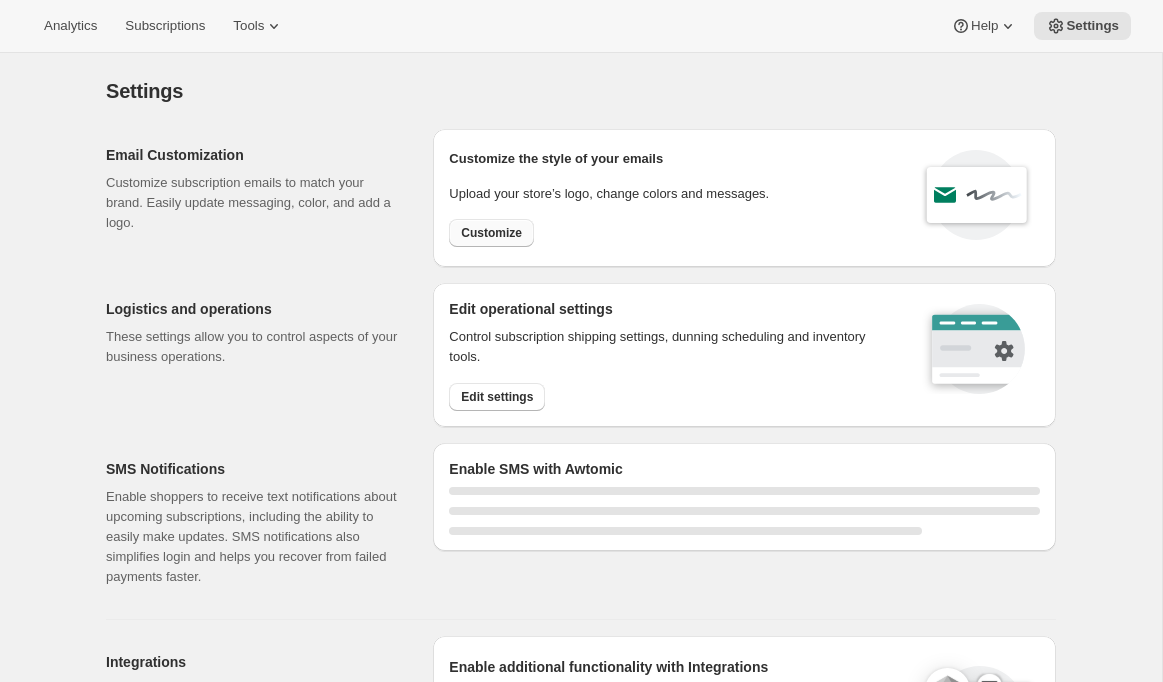 click on "Customize" at bounding box center (491, 233) 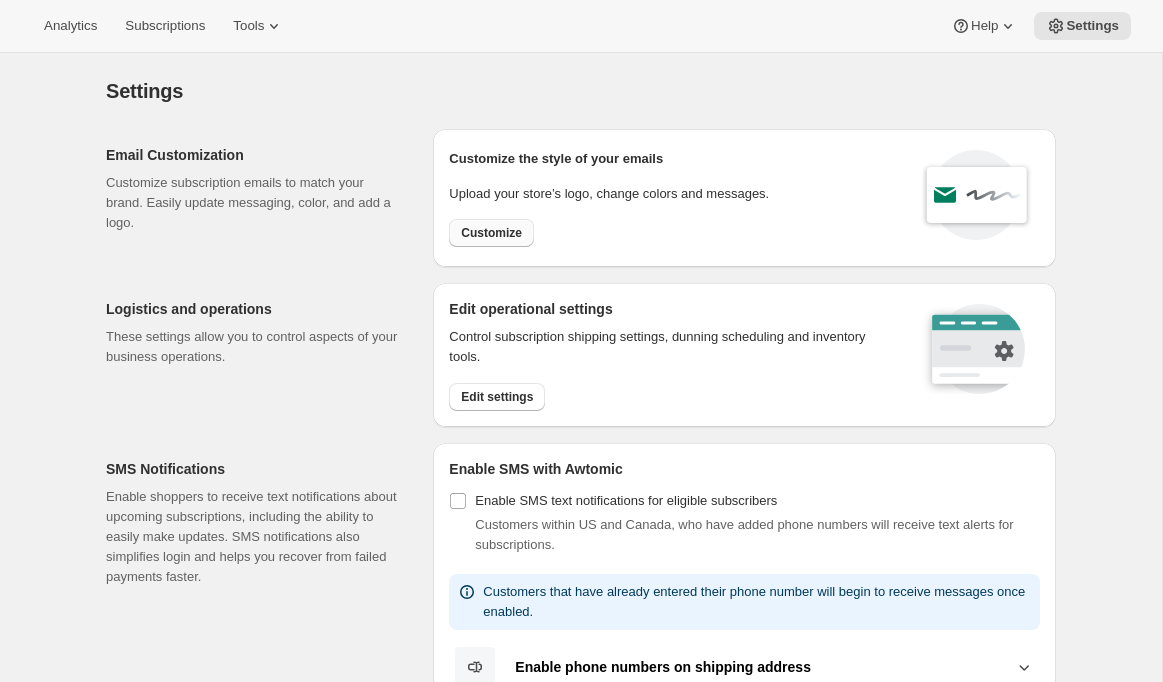 click on "Customize" at bounding box center [491, 233] 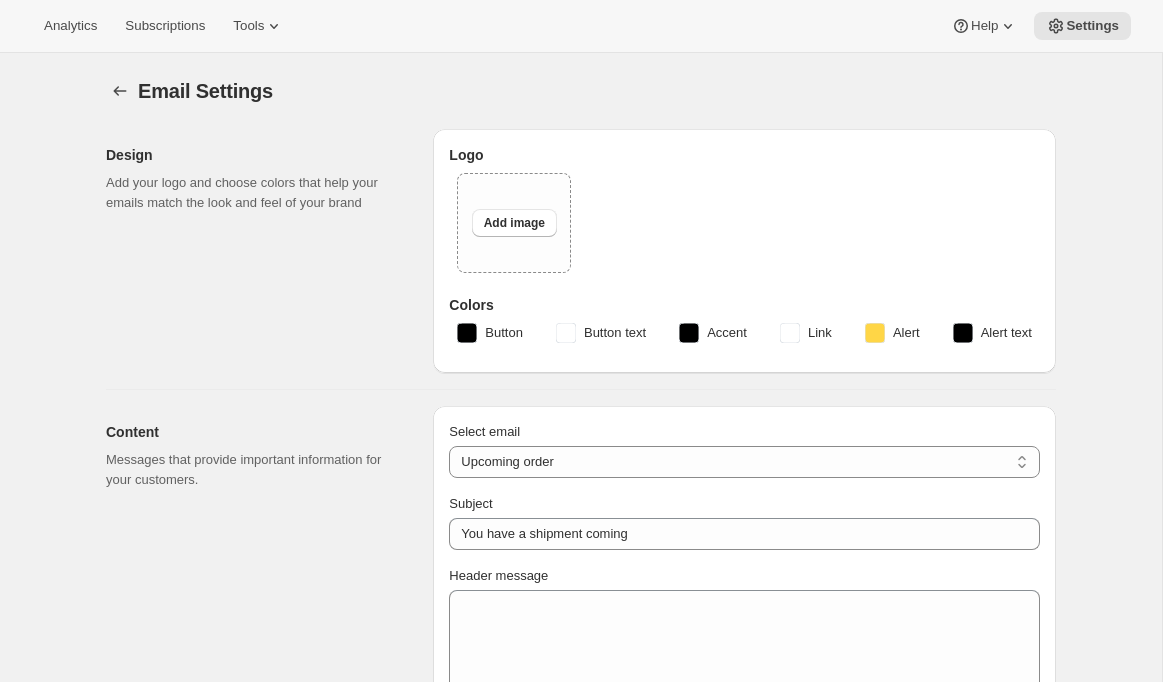 type on "Your Maxwell Wine delivery is coming soon" 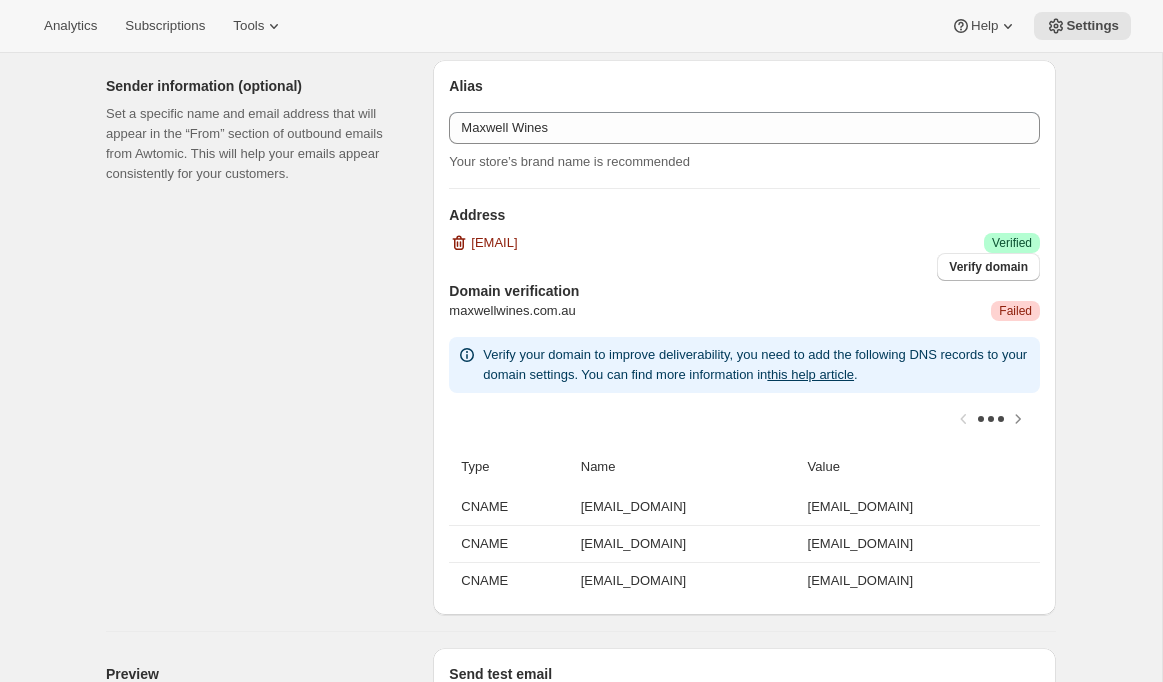 scroll, scrollTop: 1154, scrollLeft: 0, axis: vertical 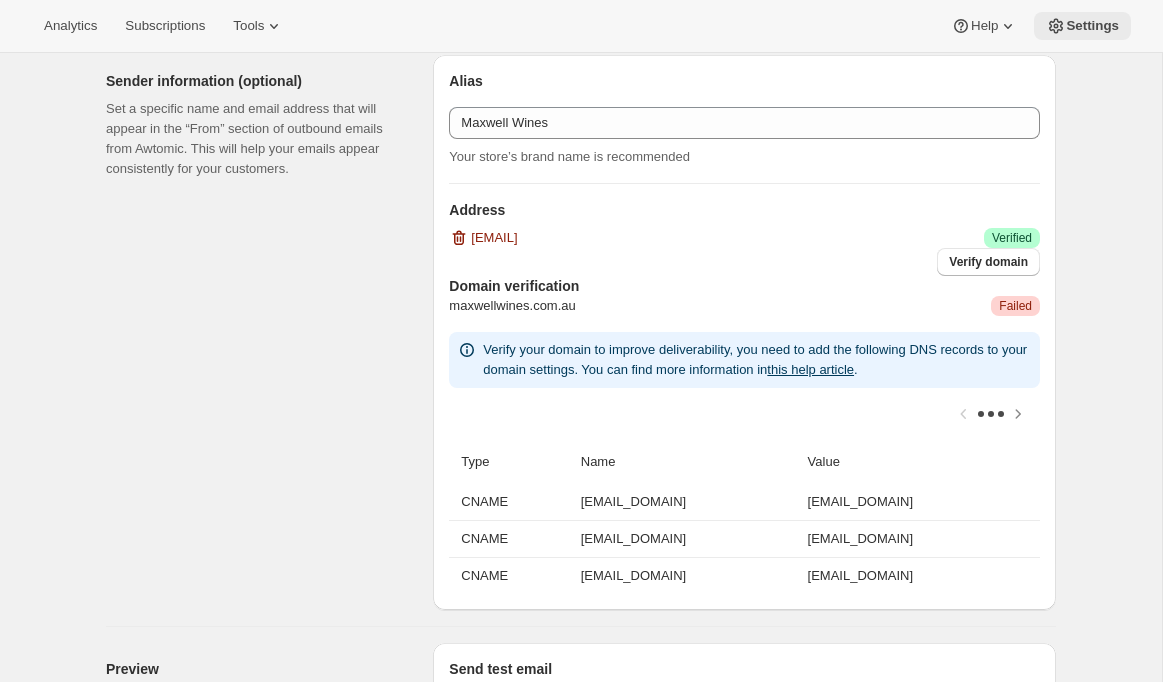 click on "Settings" at bounding box center [1082, 26] 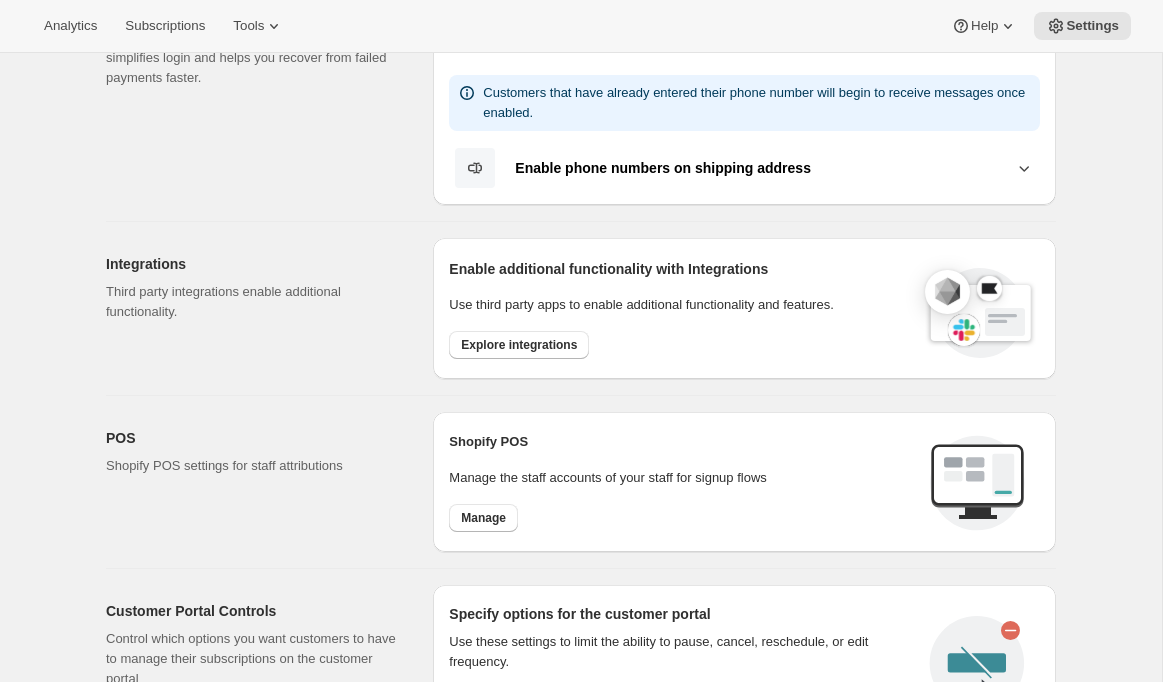 scroll, scrollTop: 958, scrollLeft: 0, axis: vertical 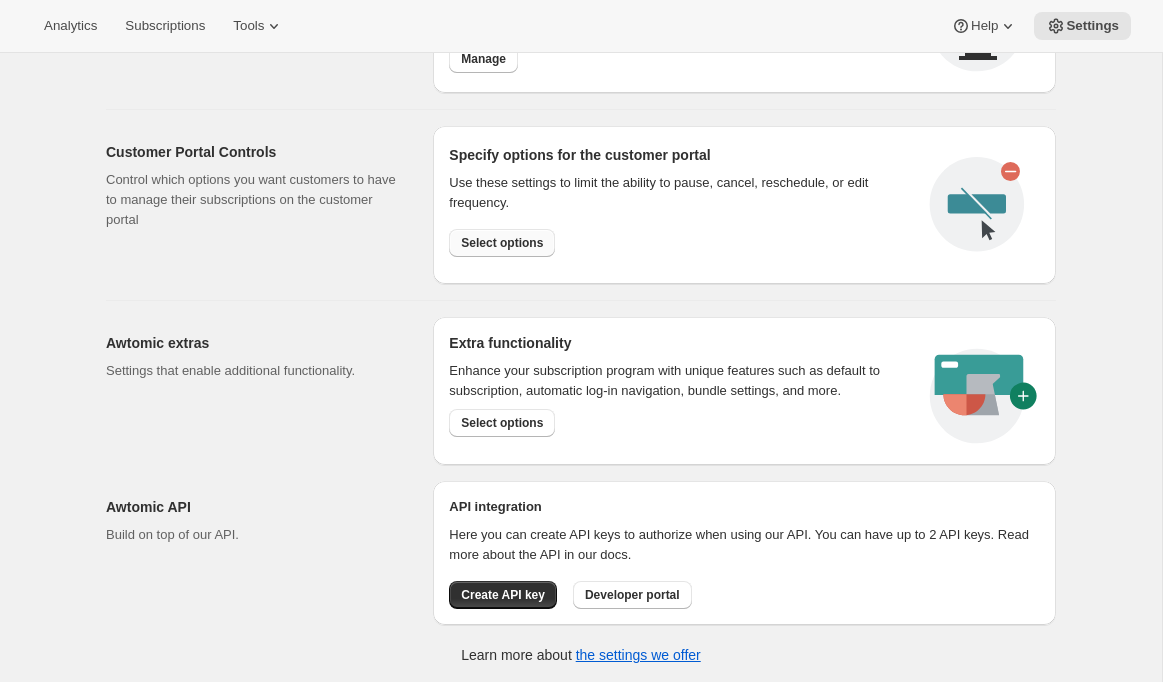 click on "Select options" at bounding box center [502, 243] 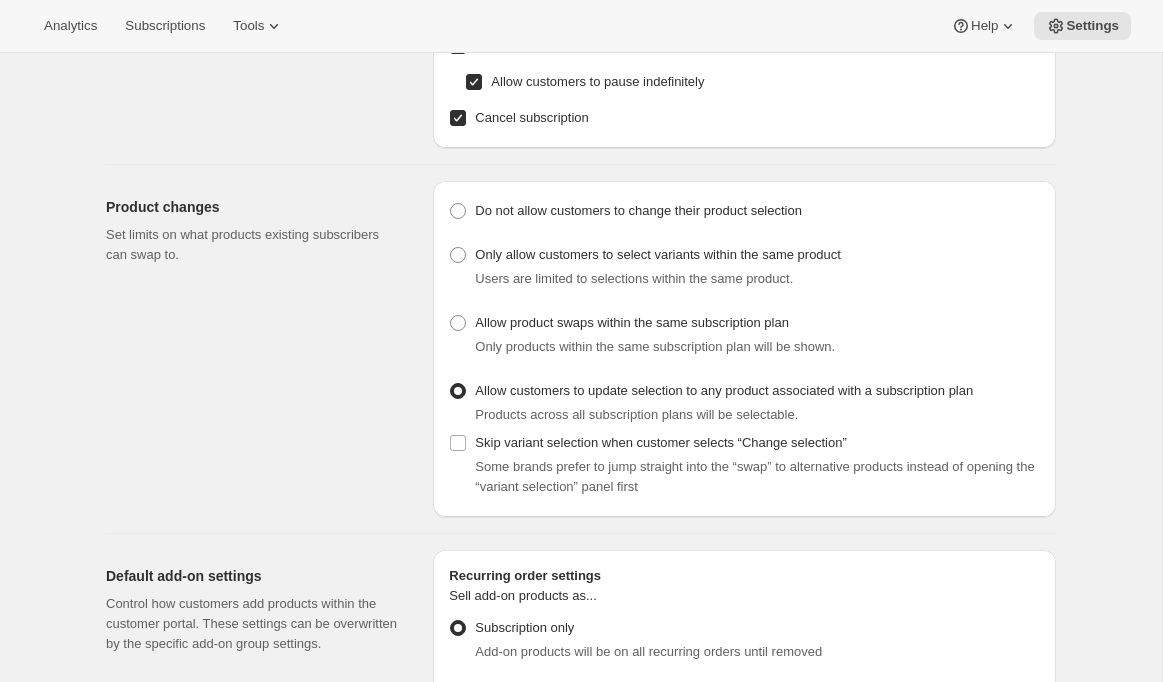 scroll, scrollTop: 0, scrollLeft: 0, axis: both 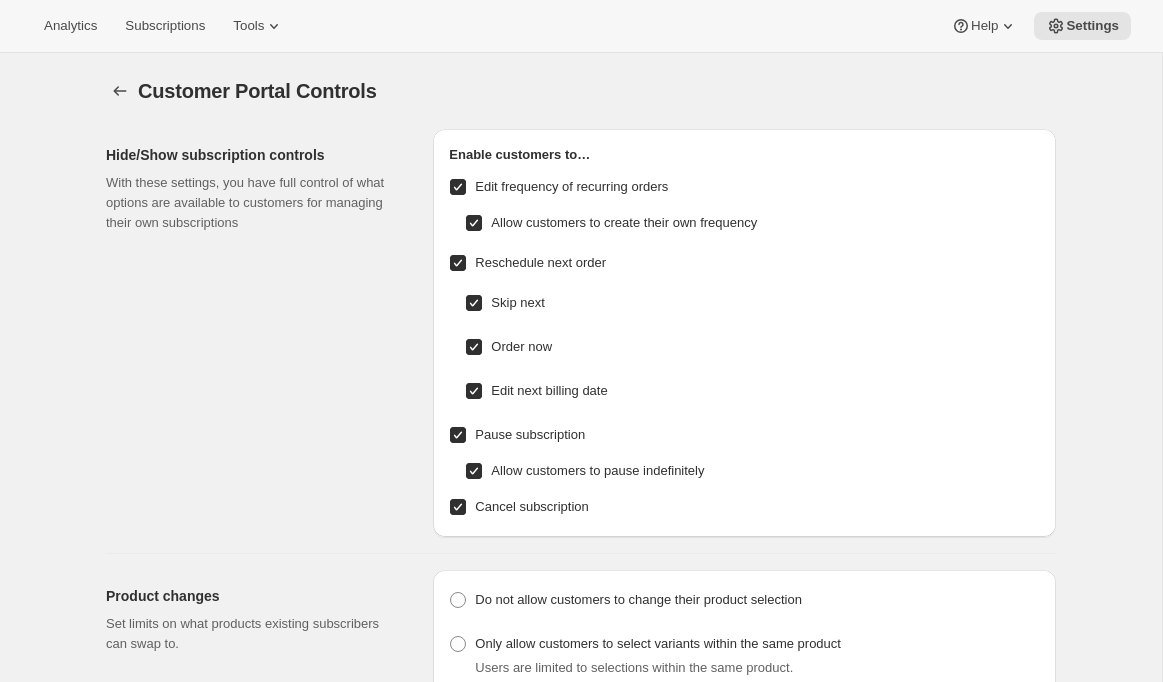 click on "Edit frequency of recurring orders" at bounding box center (571, 186) 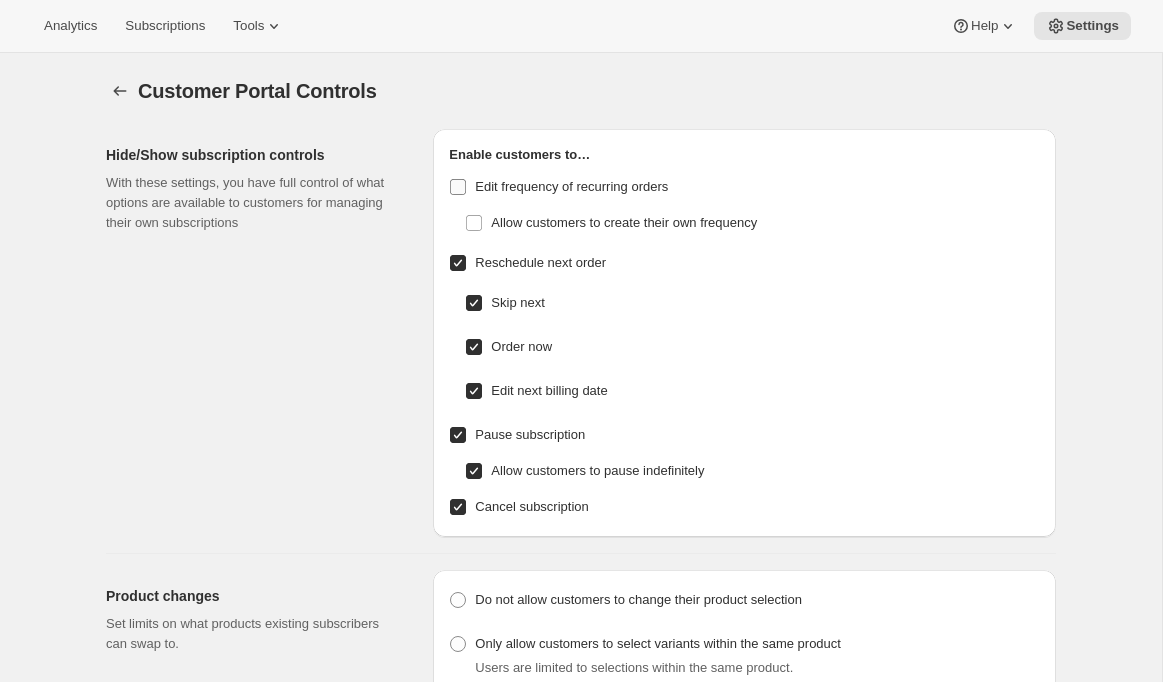 checkbox on "false" 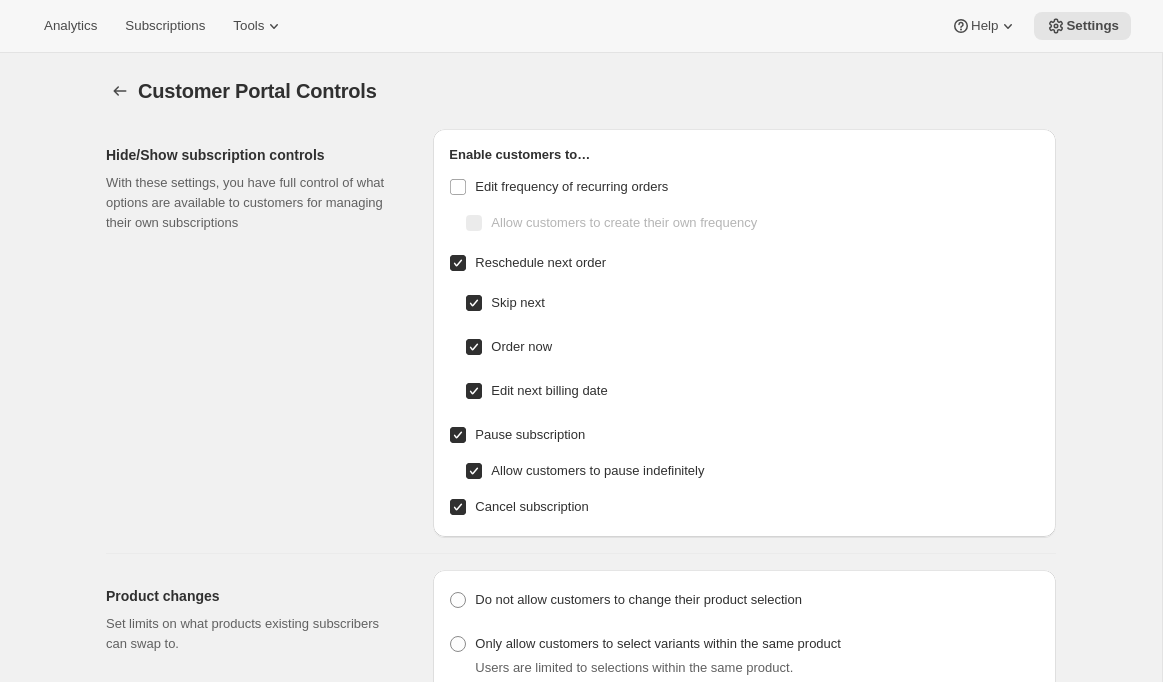 click on "Order now" at bounding box center [521, 346] 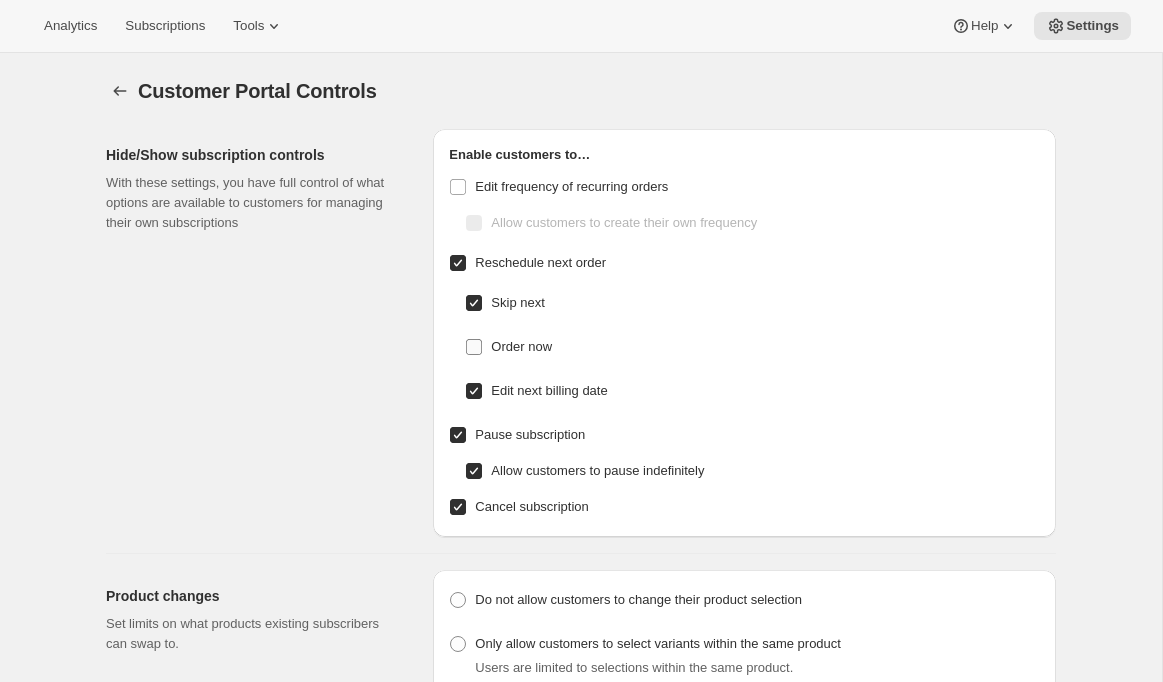 checkbox on "false" 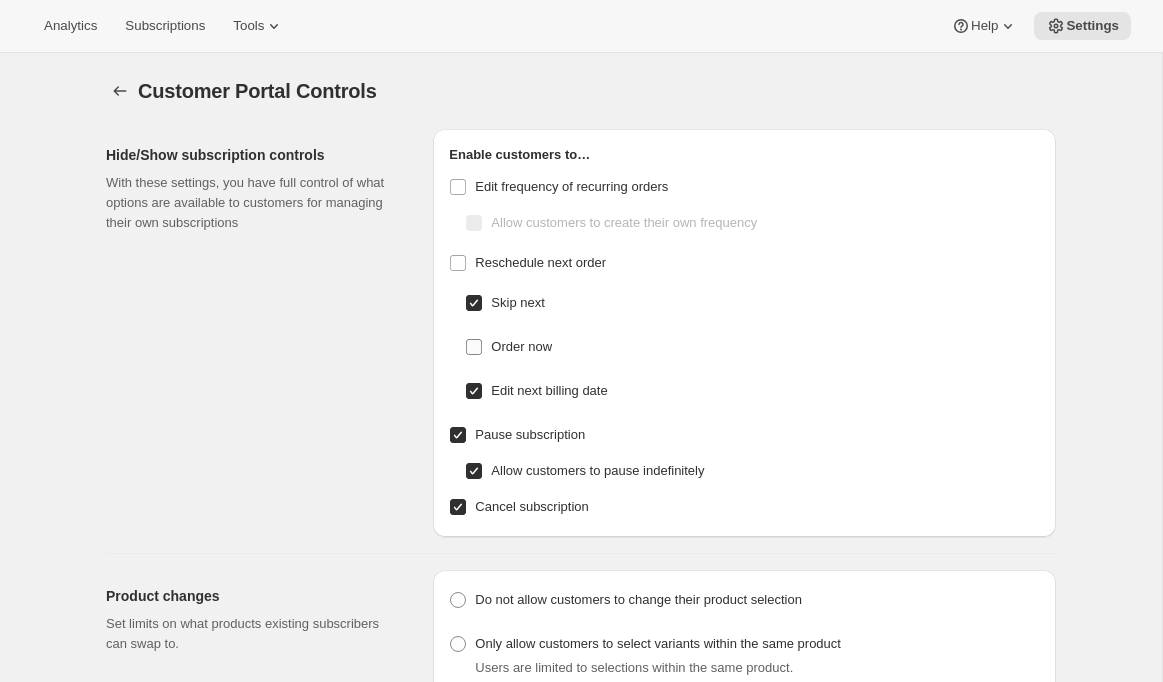 checkbox on "false" 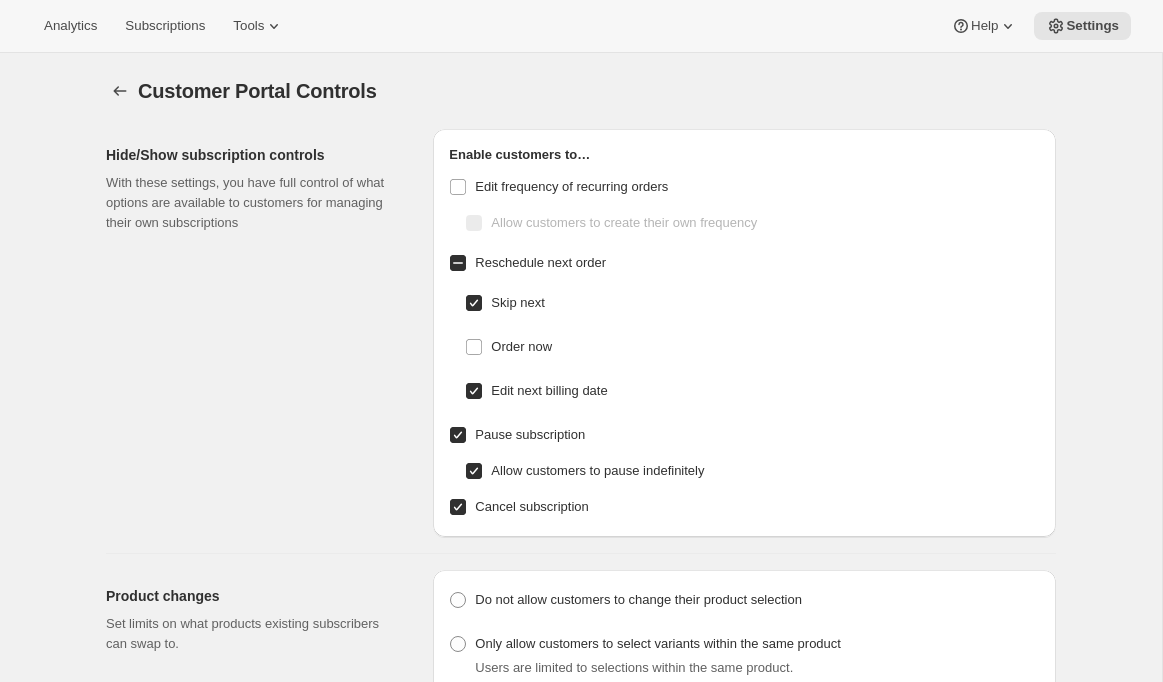 click on "Allow customers to pause indefinitely" at bounding box center [597, 470] 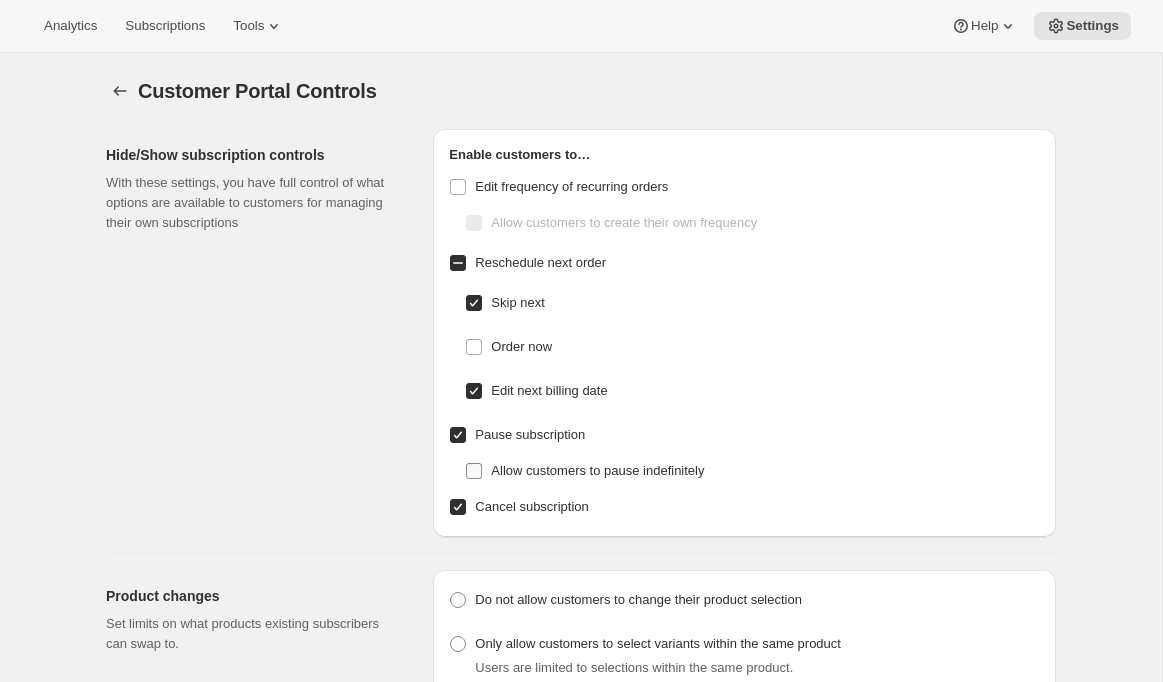 checkbox on "false" 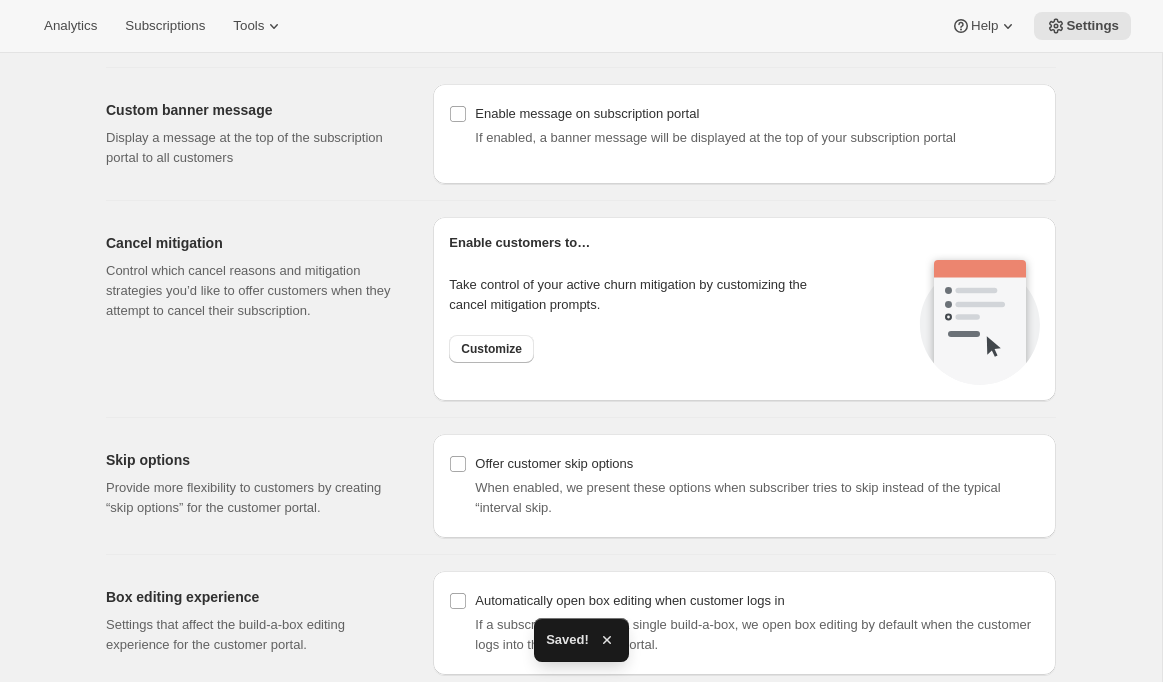 scroll, scrollTop: 1390, scrollLeft: 0, axis: vertical 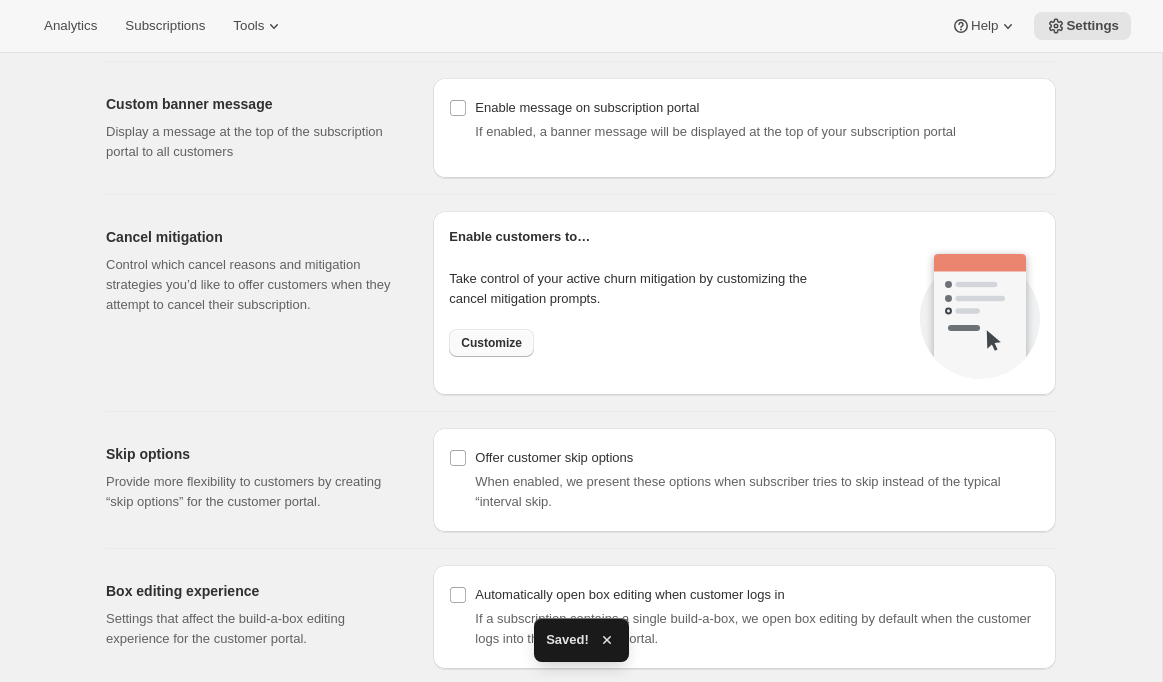 click on "Customize" at bounding box center (491, 343) 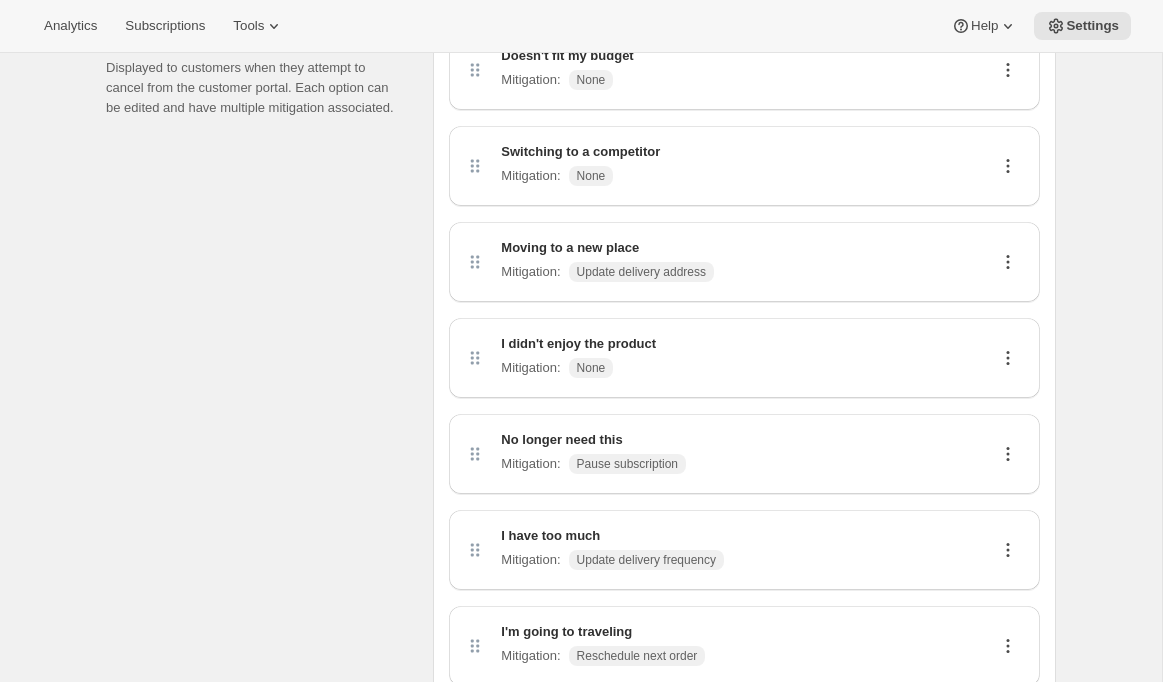 scroll, scrollTop: 0, scrollLeft: 0, axis: both 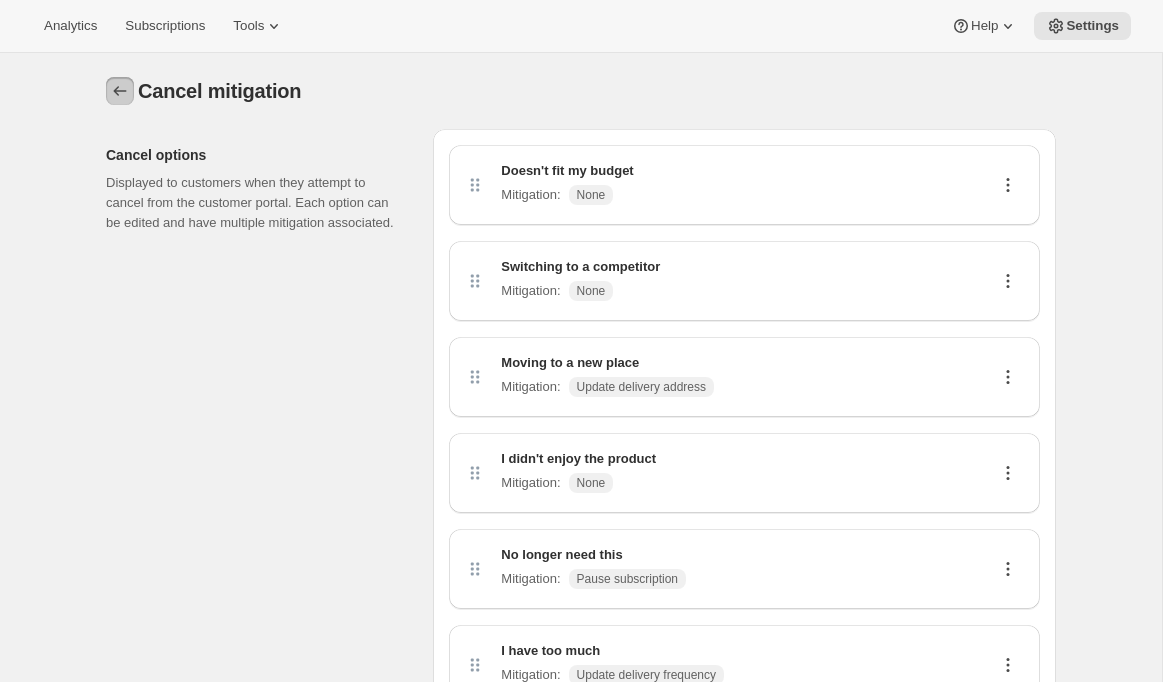 click 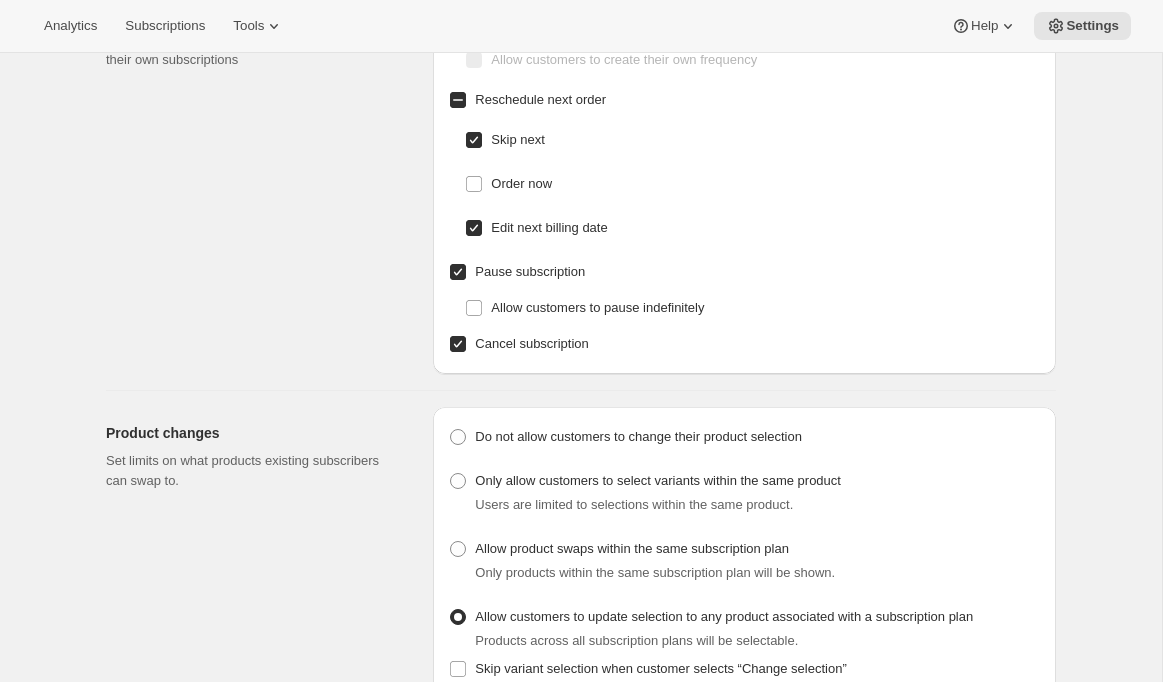 scroll, scrollTop: 0, scrollLeft: 0, axis: both 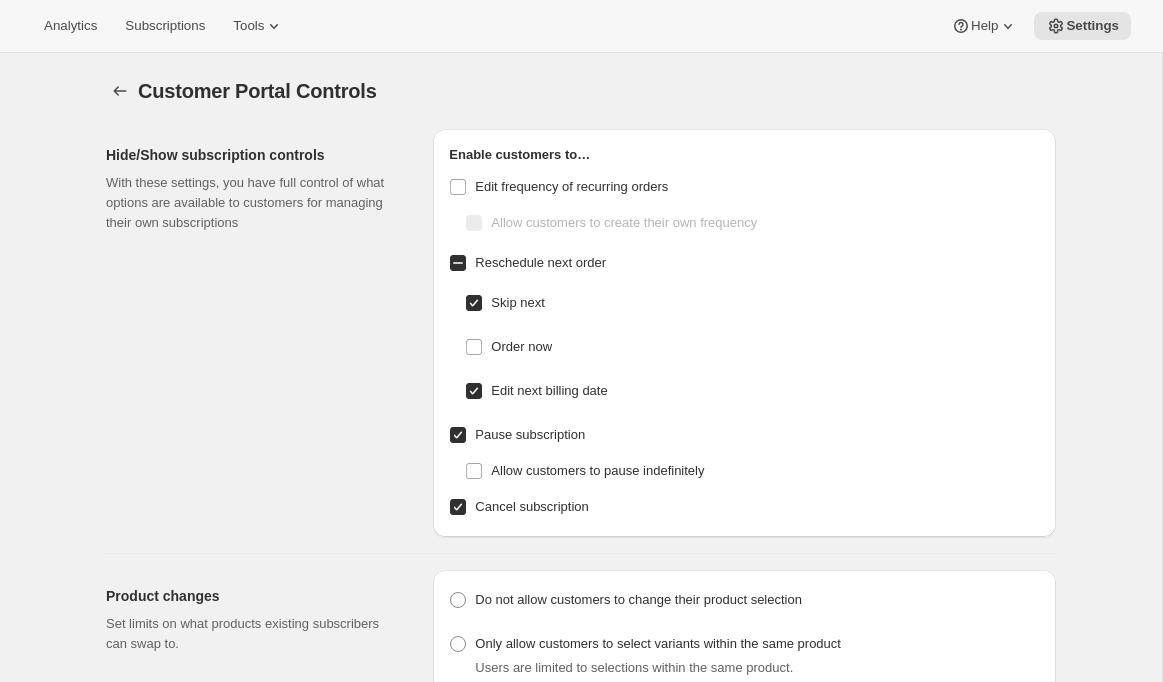 click on "Pause subscription" at bounding box center [530, 434] 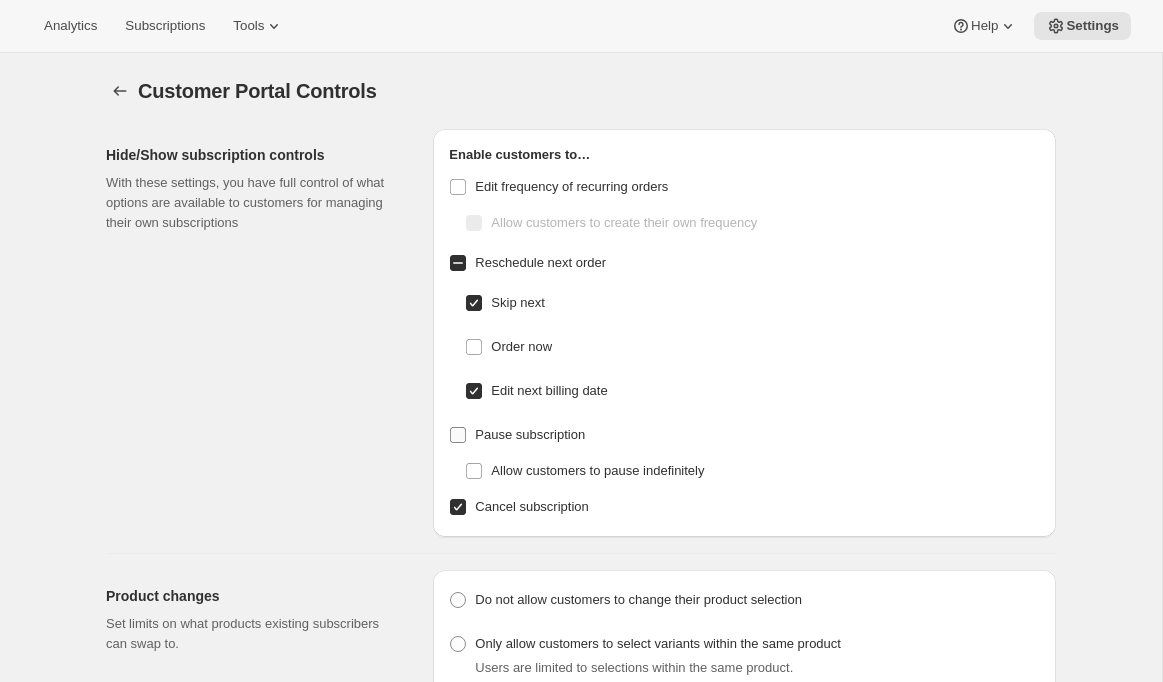 checkbox on "false" 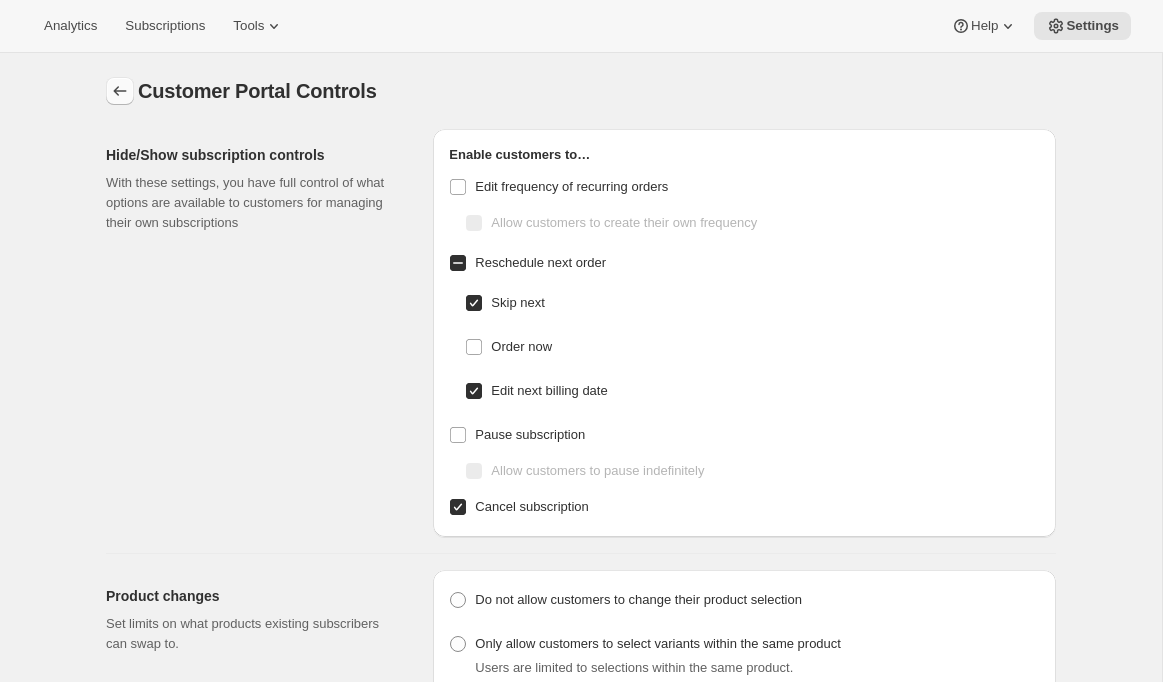 click 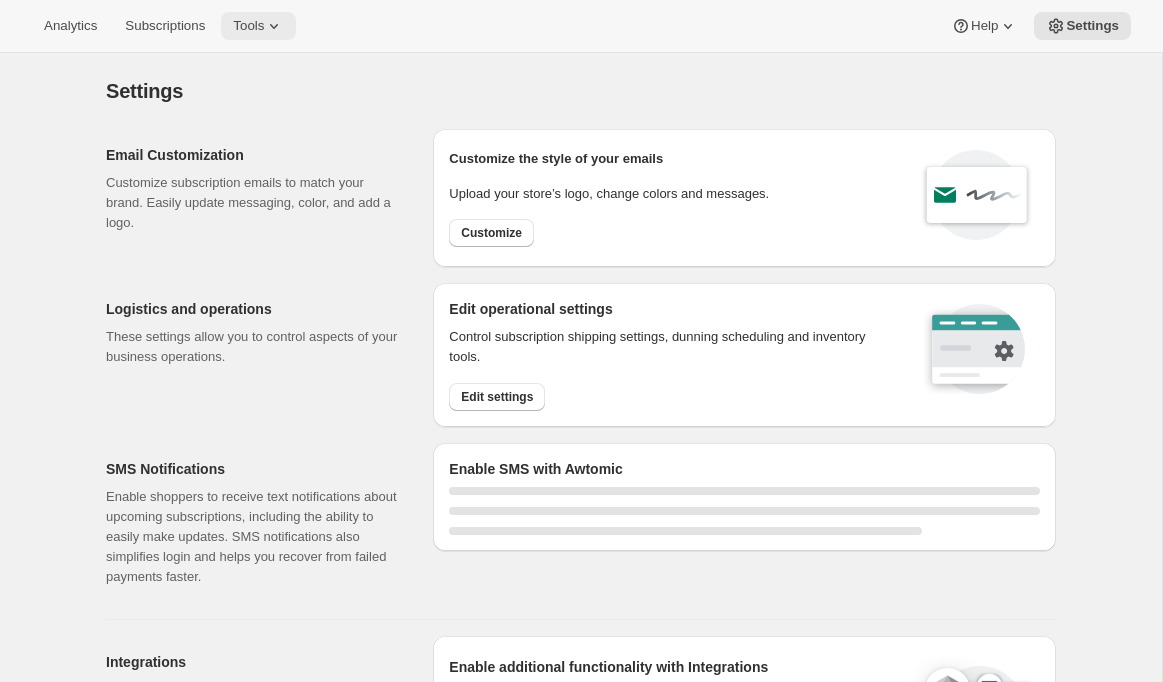 click on "Tools" at bounding box center [248, 26] 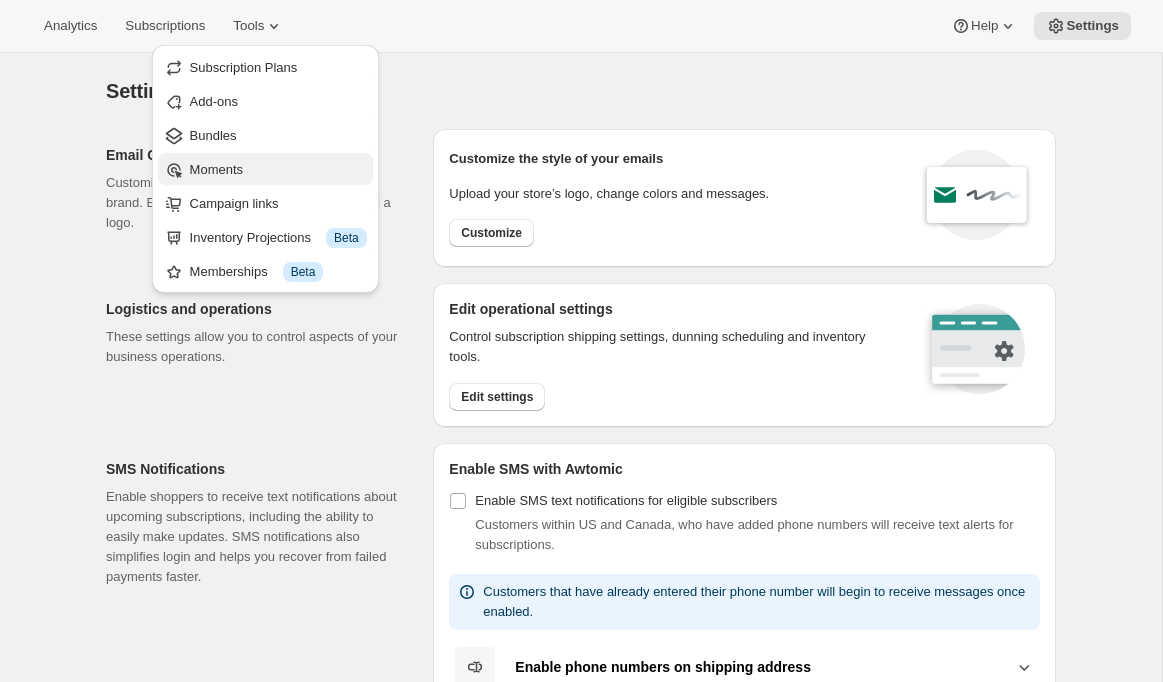 click on "Moments" at bounding box center (278, 170) 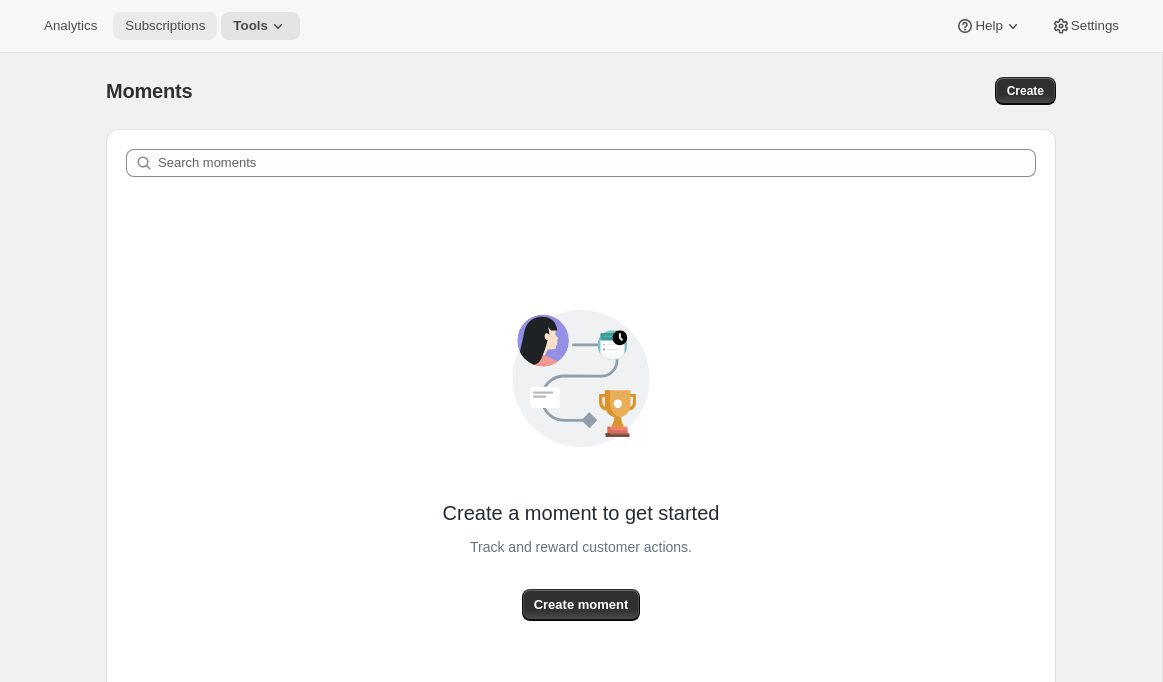 click on "Subscriptions" at bounding box center (165, 26) 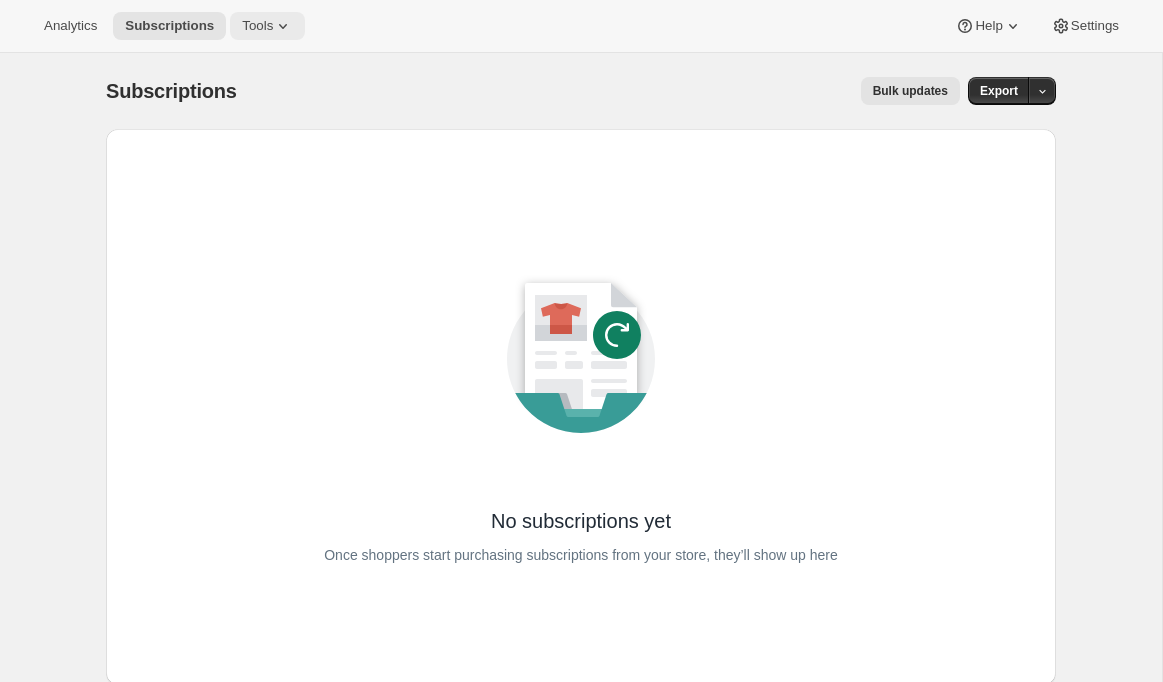 click on "Tools" at bounding box center (257, 26) 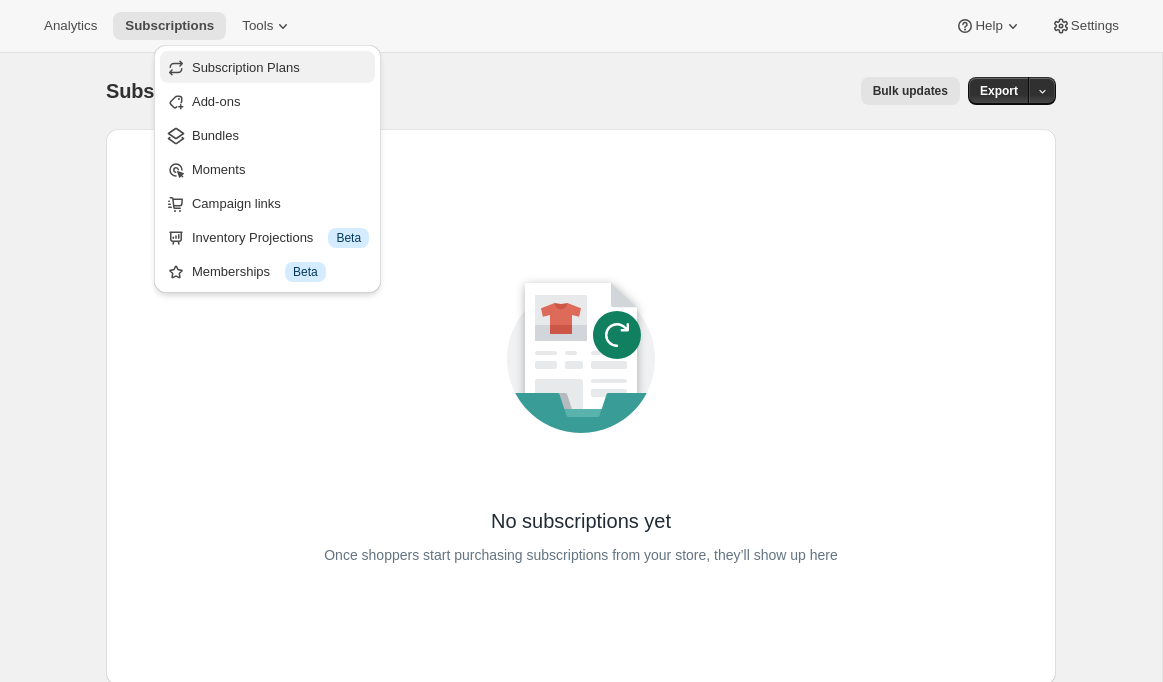 click on "Subscription Plans" at bounding box center (280, 68) 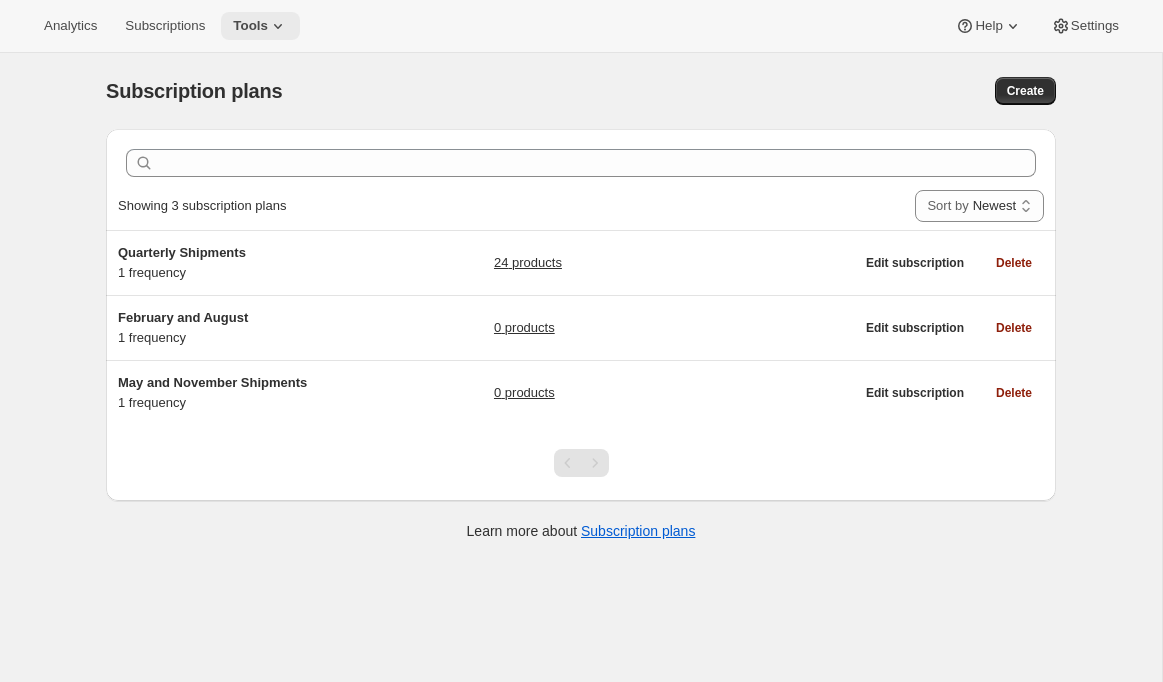click on "Tools" at bounding box center (250, 26) 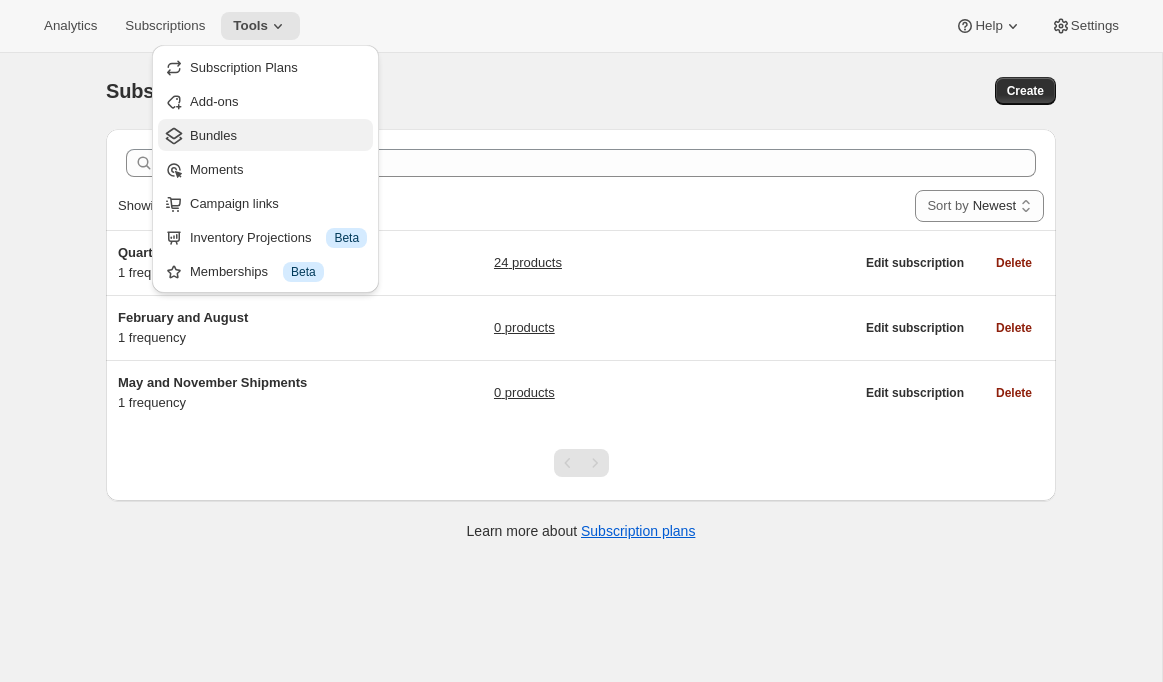 click on "Bundles" at bounding box center (278, 136) 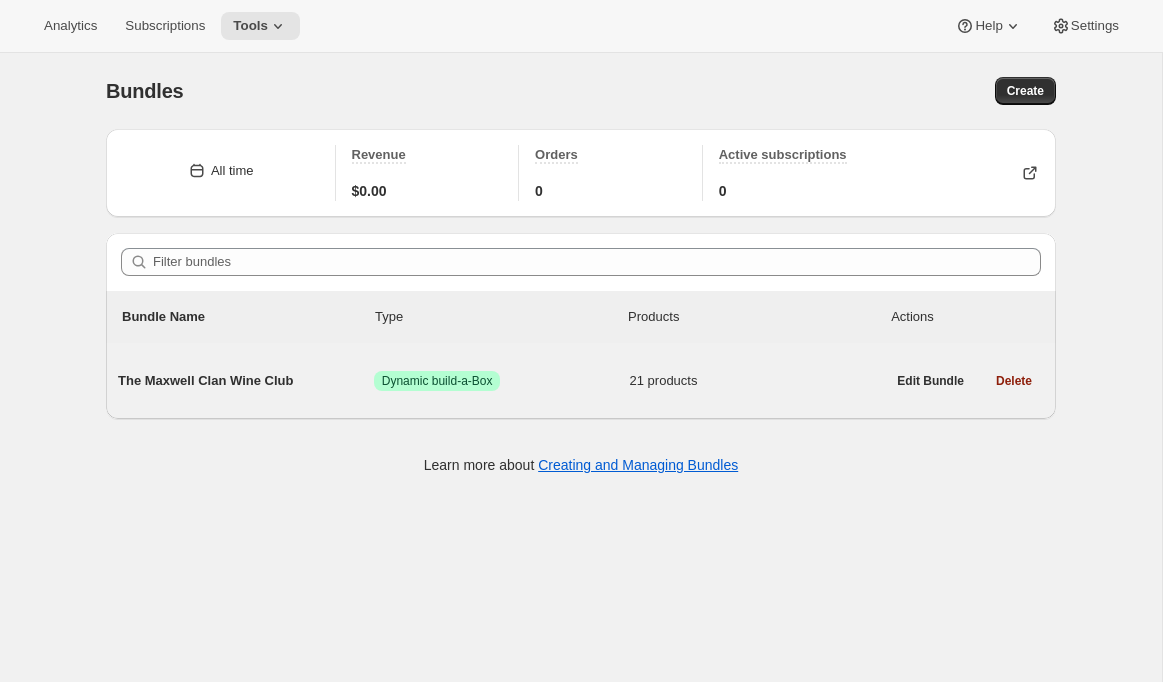 click on "The Maxwell Clan Wine Club" at bounding box center (246, 381) 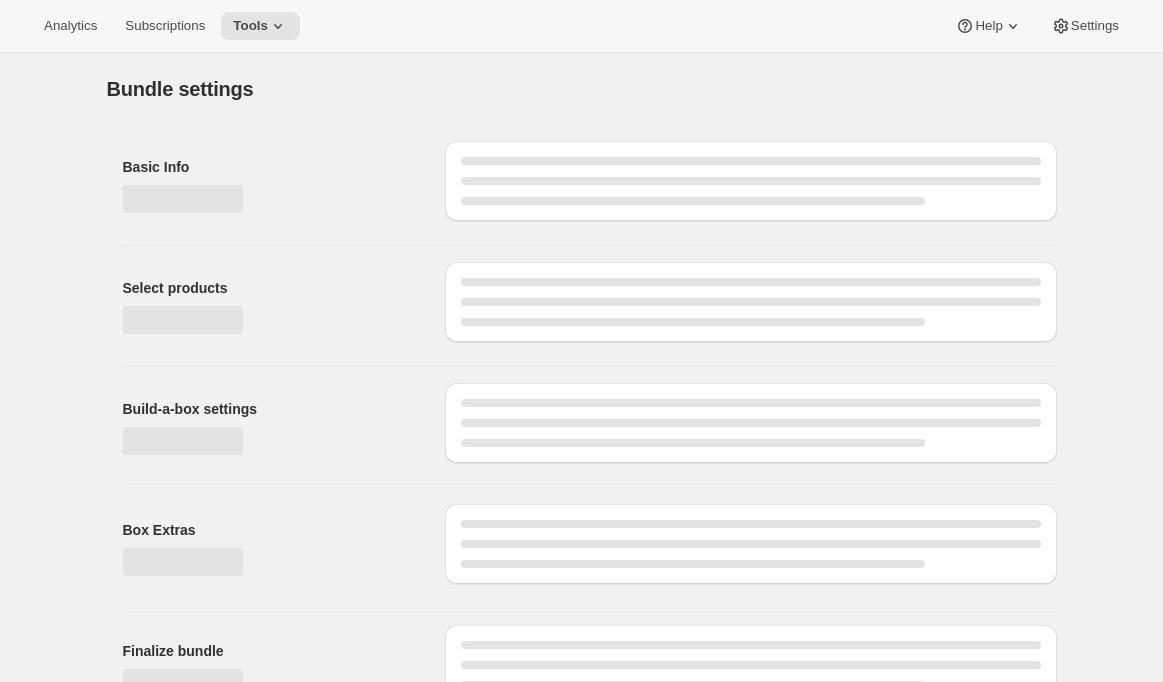 type on "The Maxwell Clan Wine Club" 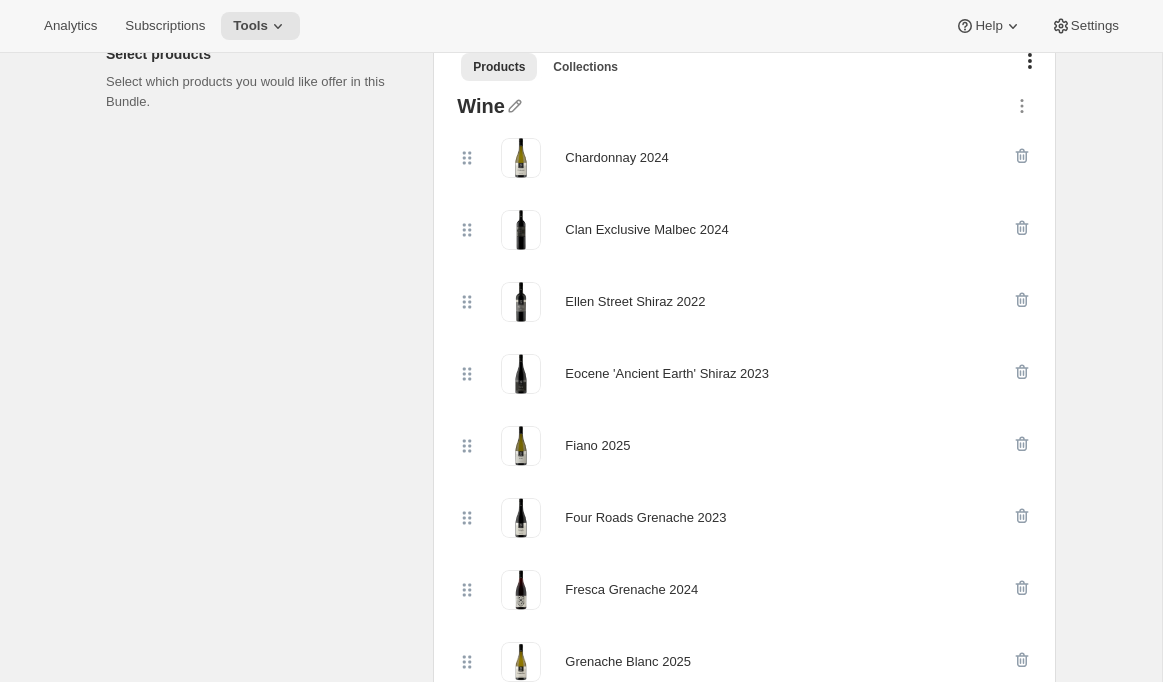 scroll, scrollTop: 0, scrollLeft: 0, axis: both 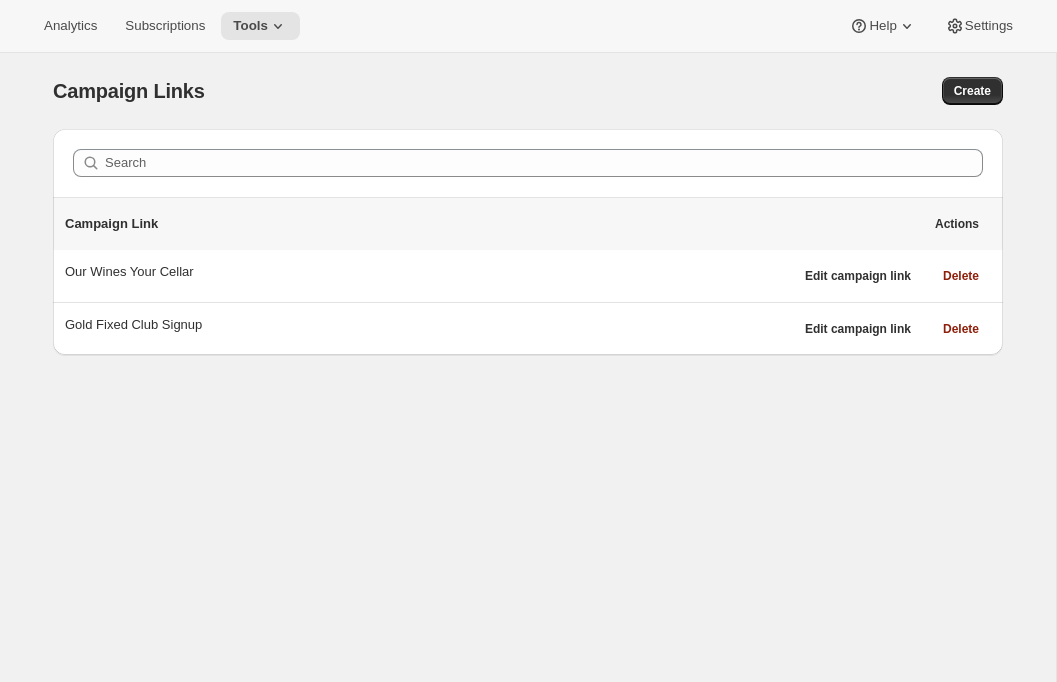 click on "Analytics Subscriptions Tools Help Settings" at bounding box center (528, 26) 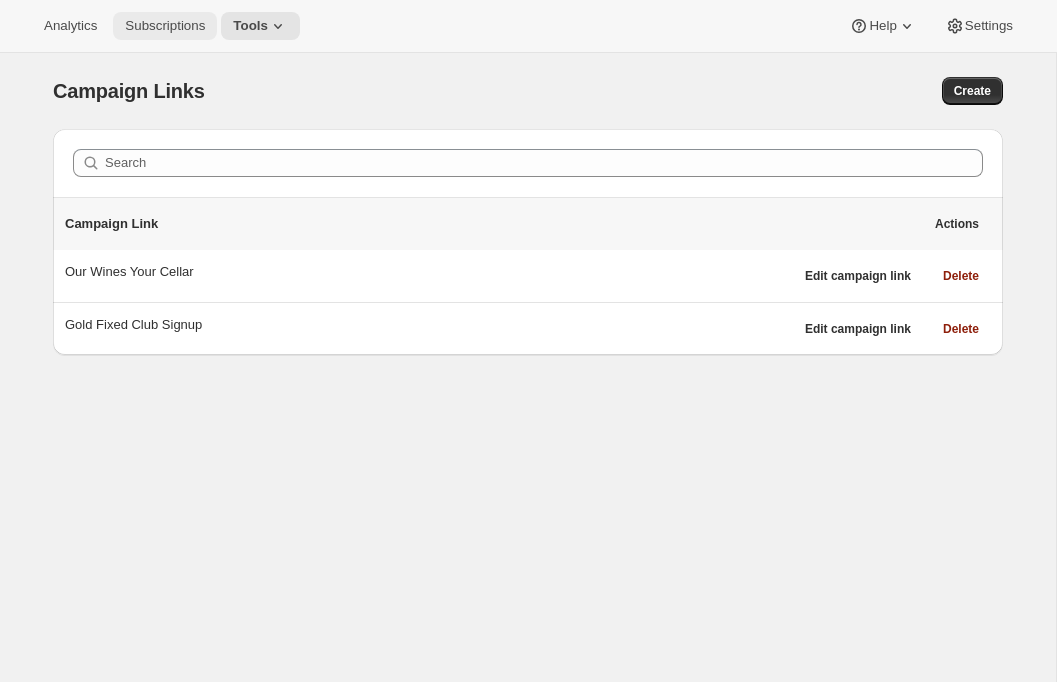 click on "Subscriptions" at bounding box center [165, 26] 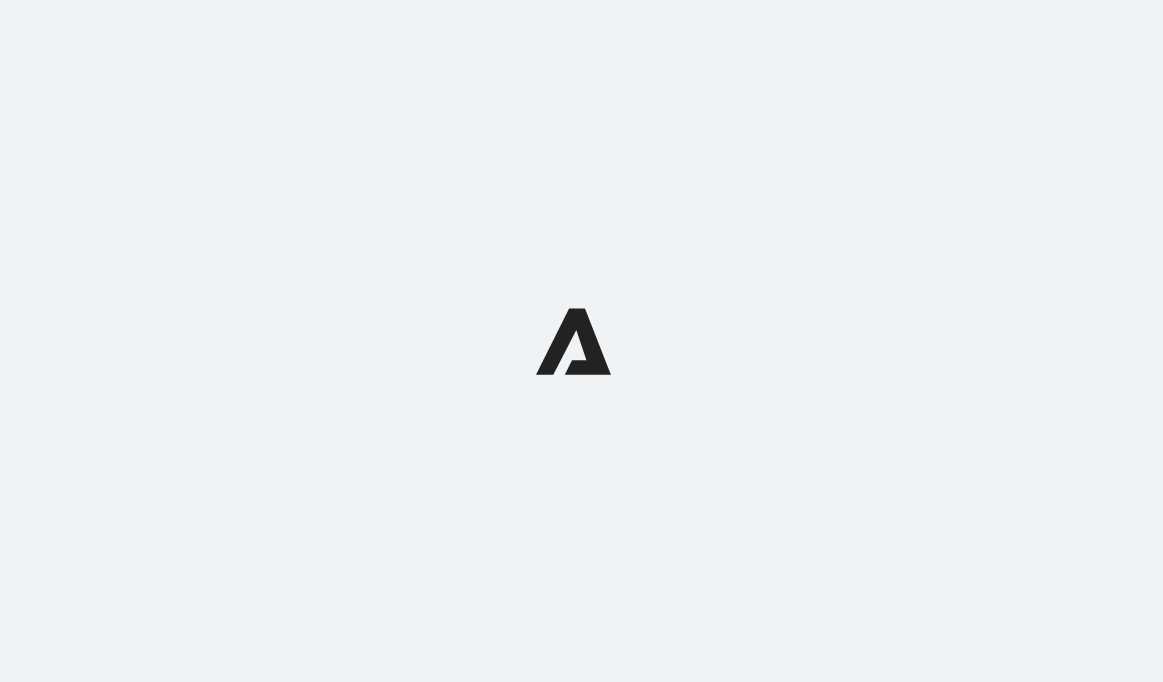scroll, scrollTop: 0, scrollLeft: 0, axis: both 